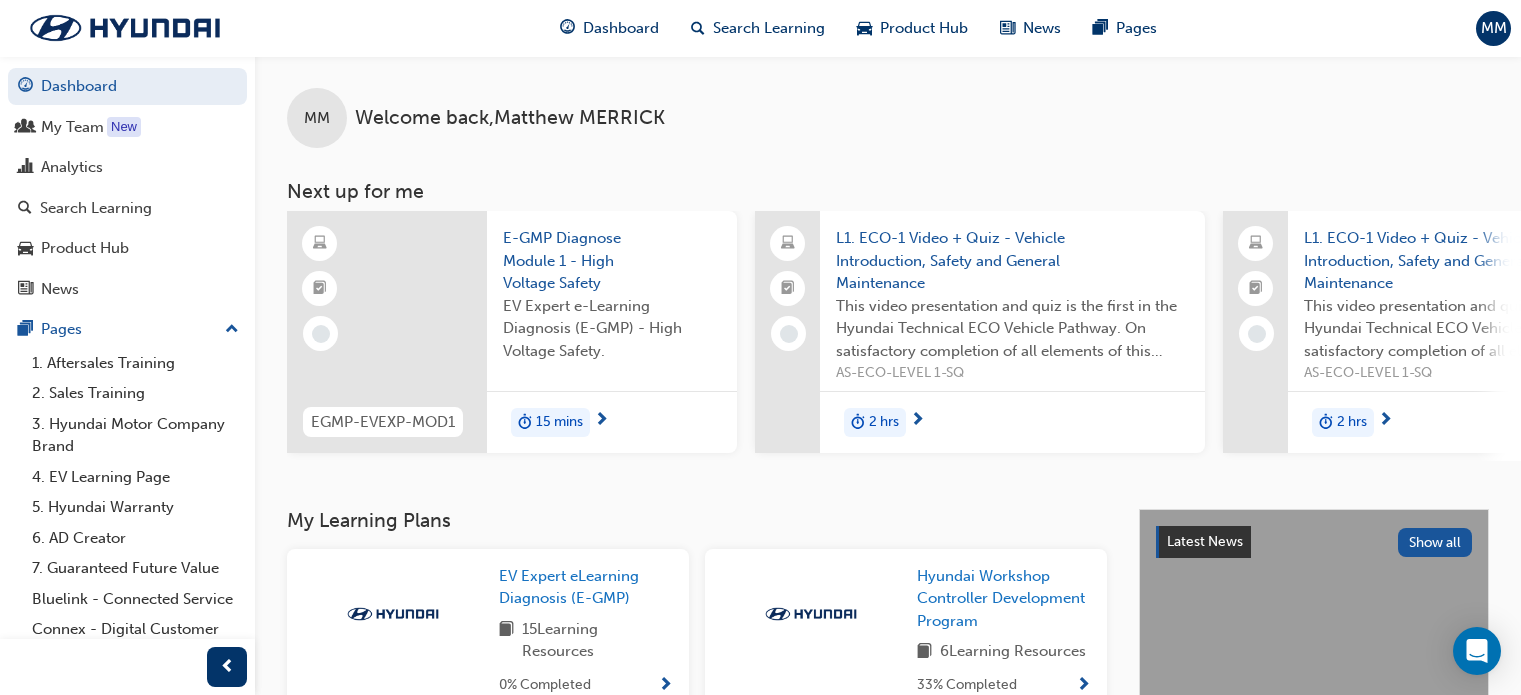 scroll, scrollTop: 0, scrollLeft: 0, axis: both 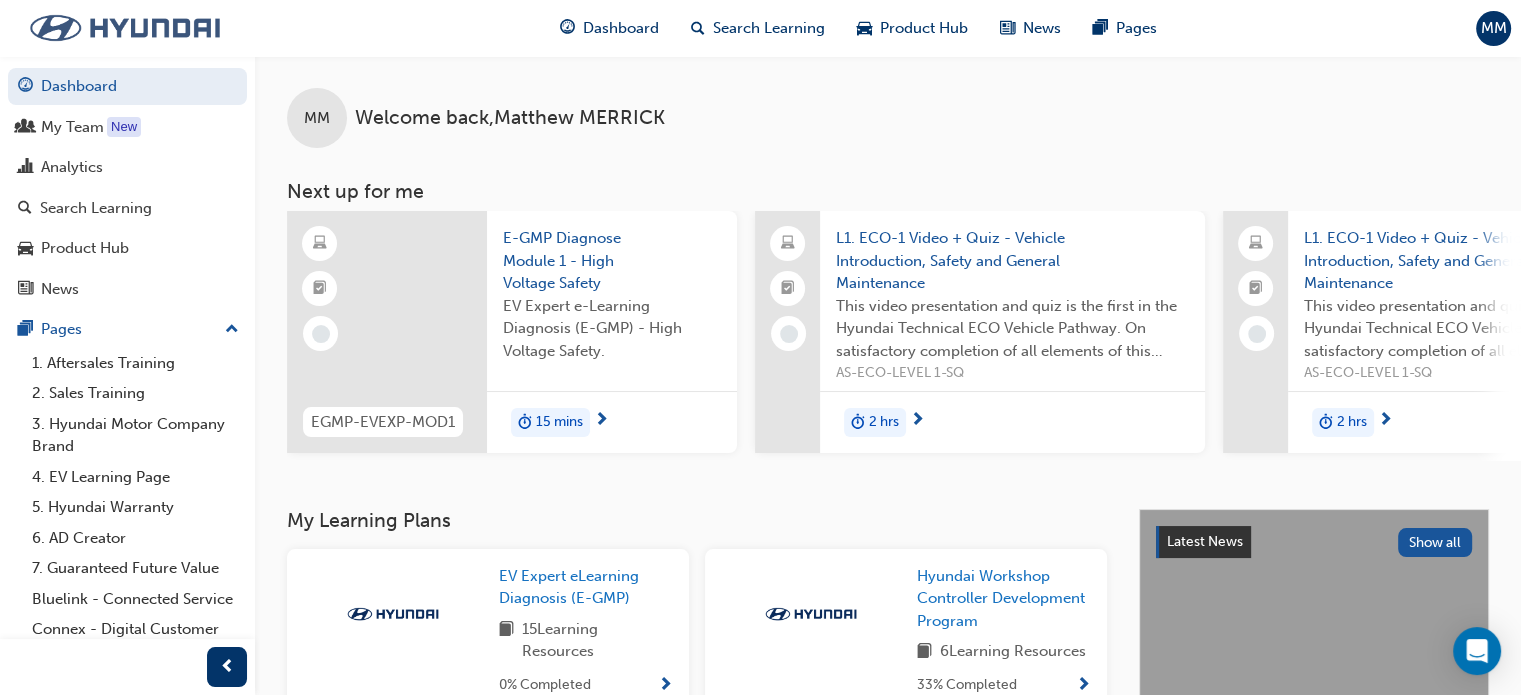 click at bounding box center (125, 28) 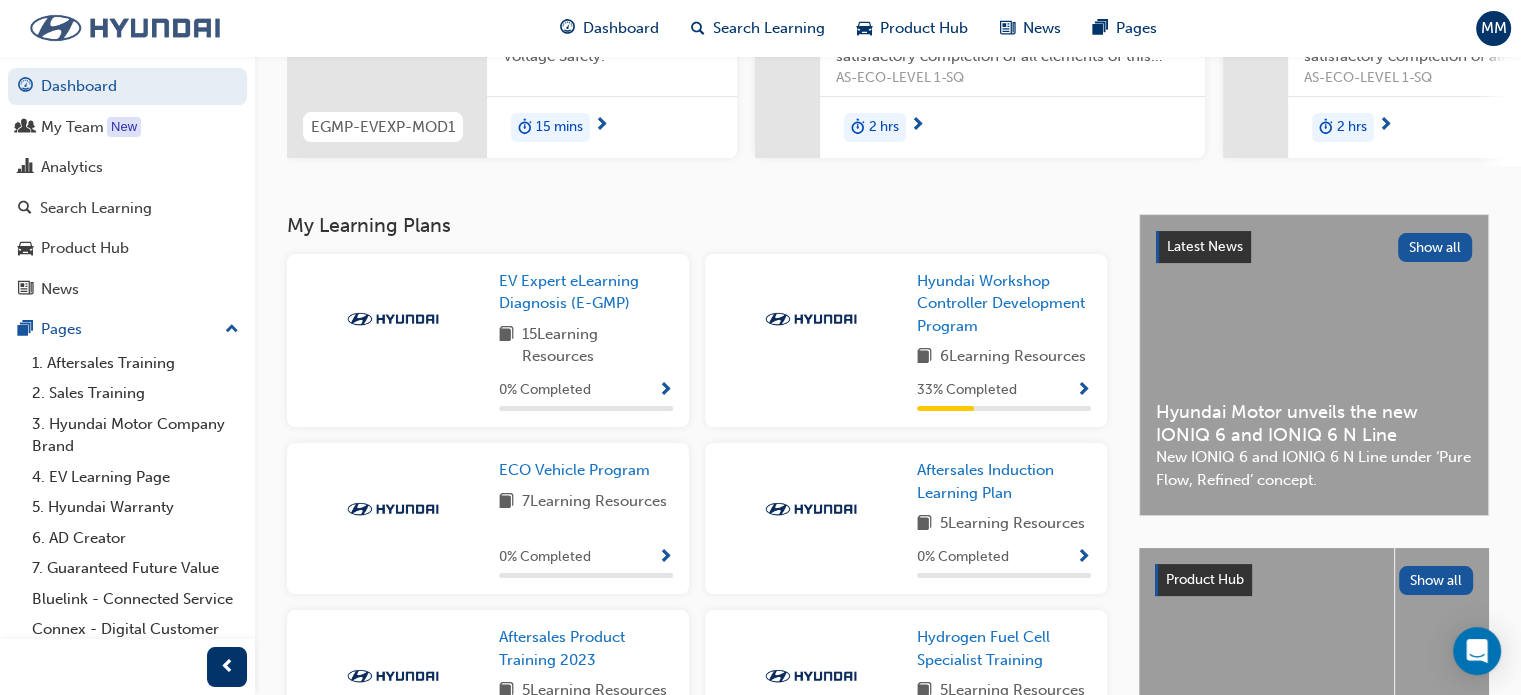 scroll, scrollTop: 296, scrollLeft: 0, axis: vertical 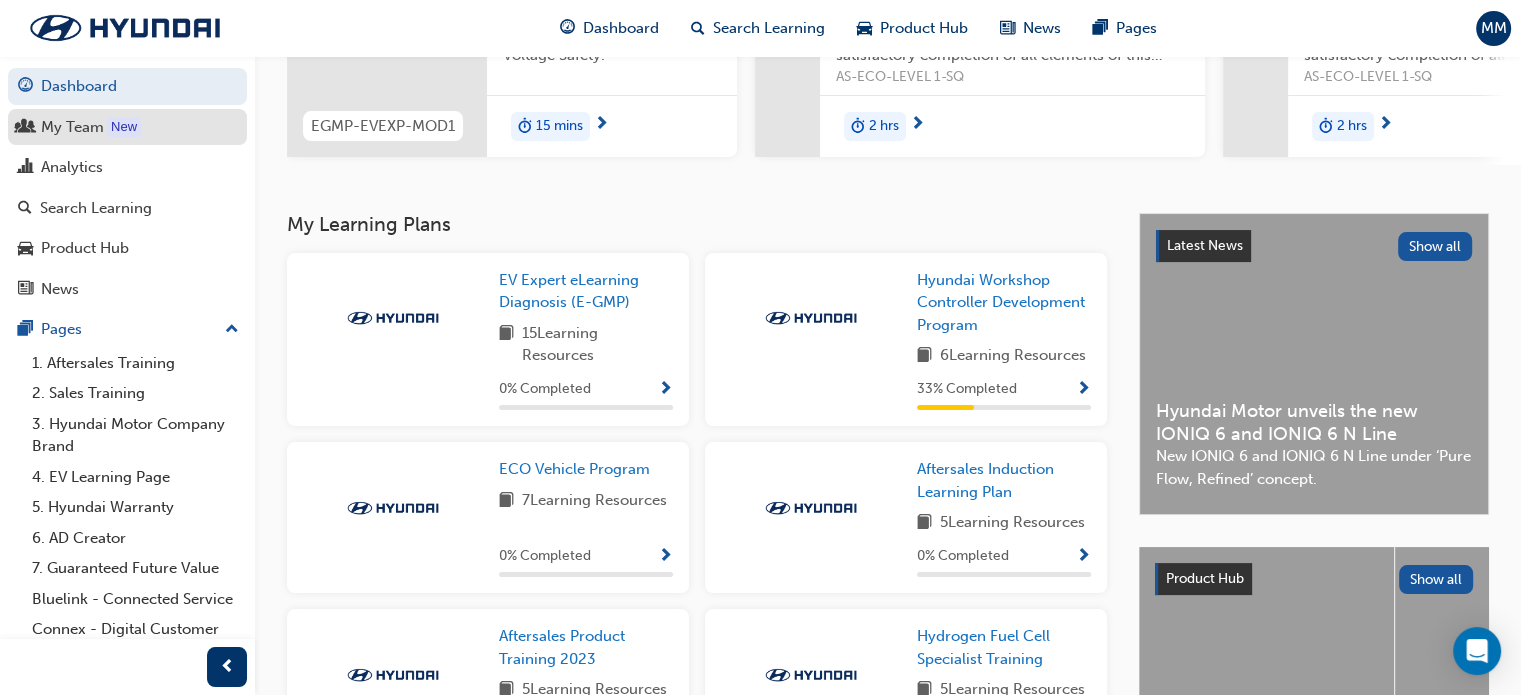 click on "My Team" at bounding box center [127, 127] 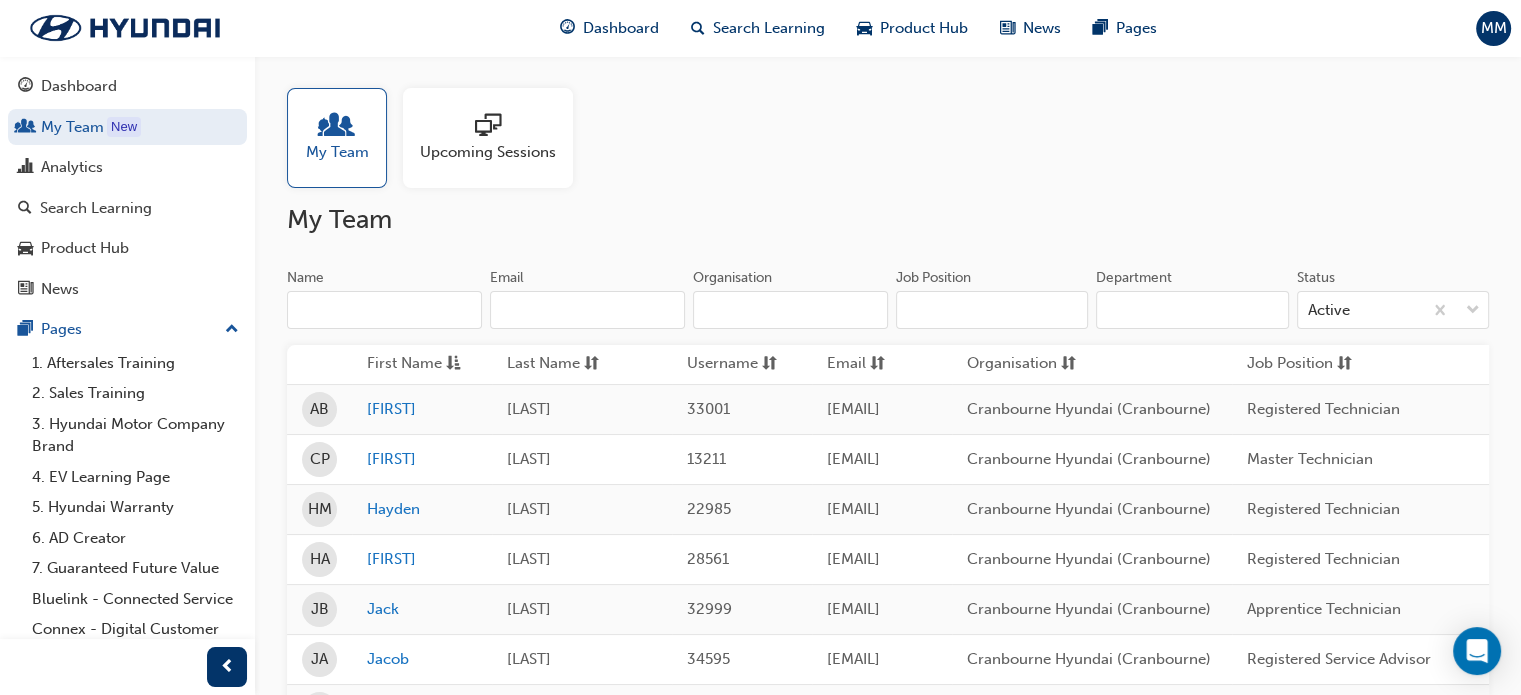 scroll, scrollTop: 0, scrollLeft: 0, axis: both 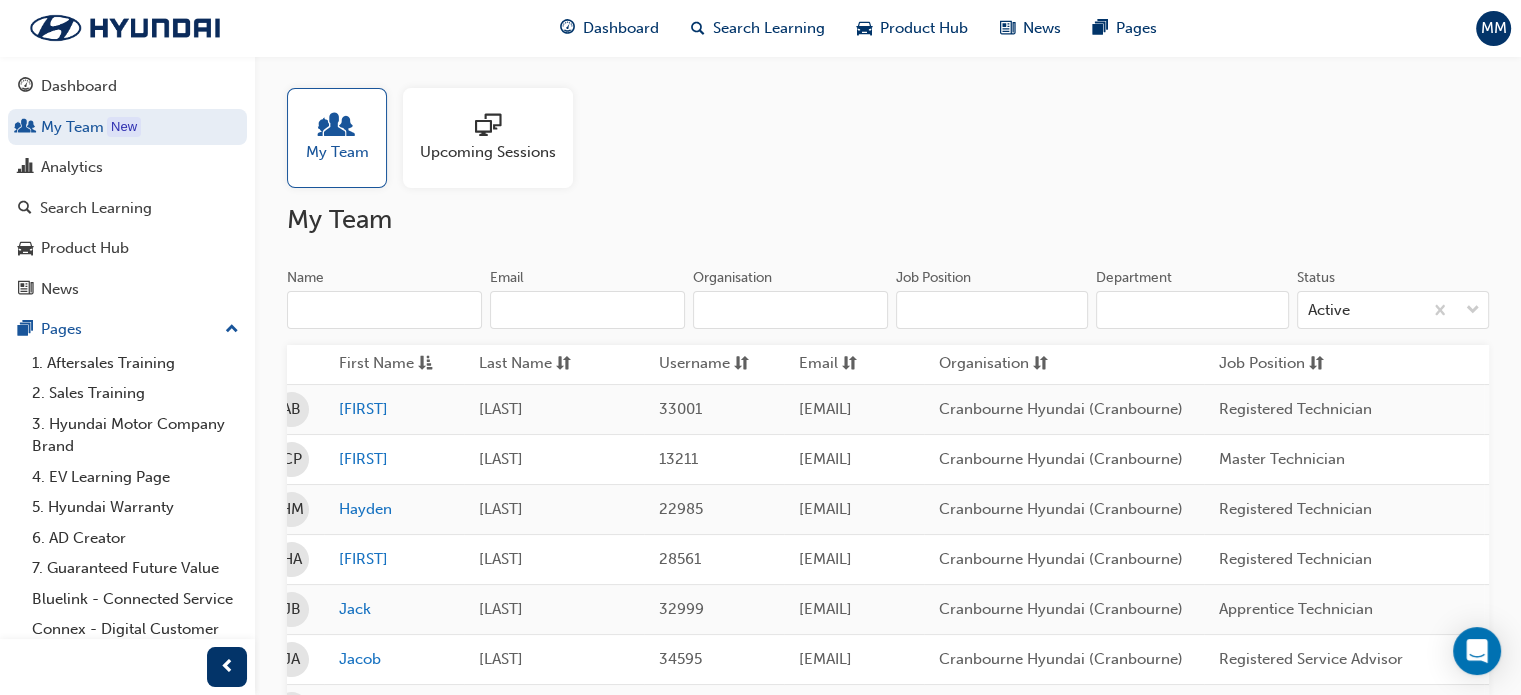 click on "Upcoming Sessions" at bounding box center [488, 152] 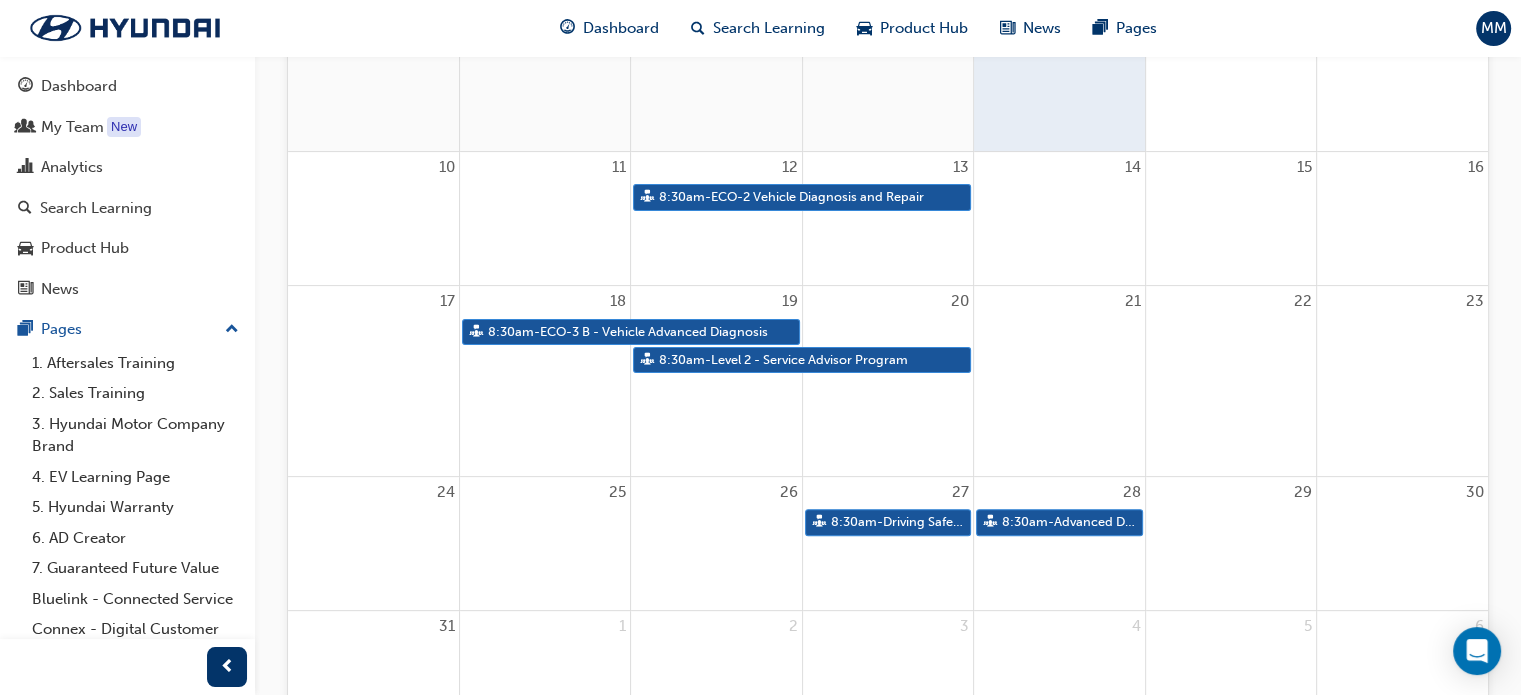 scroll, scrollTop: 0, scrollLeft: 0, axis: both 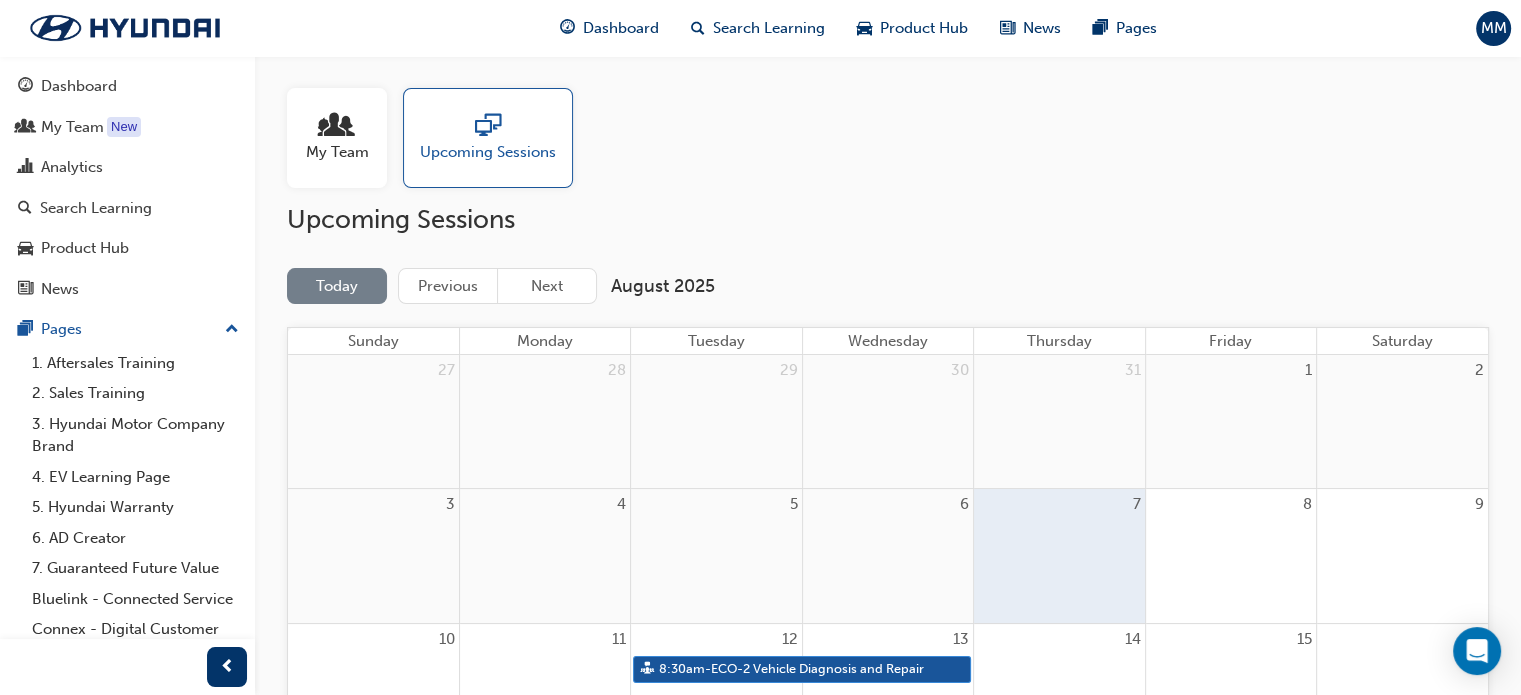 click at bounding box center (337, 127) 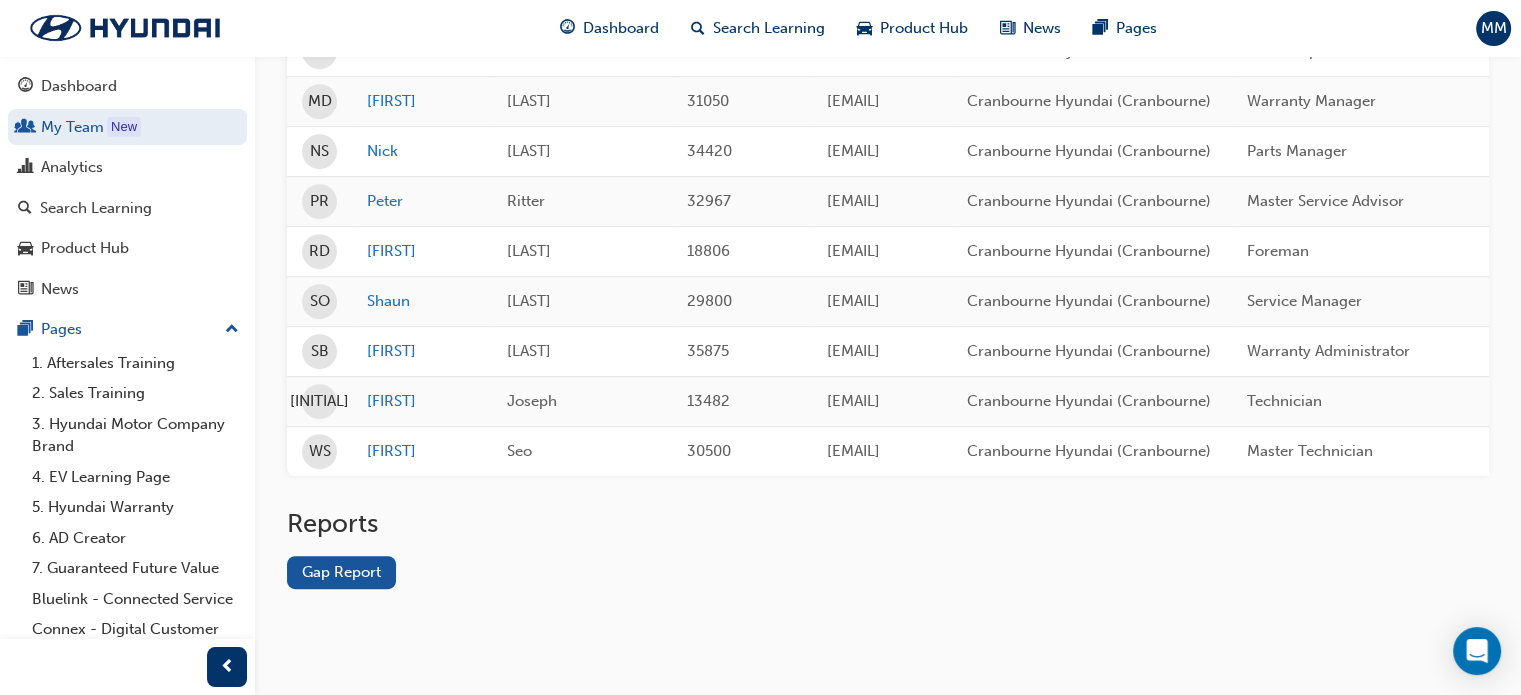 scroll, scrollTop: 916, scrollLeft: 0, axis: vertical 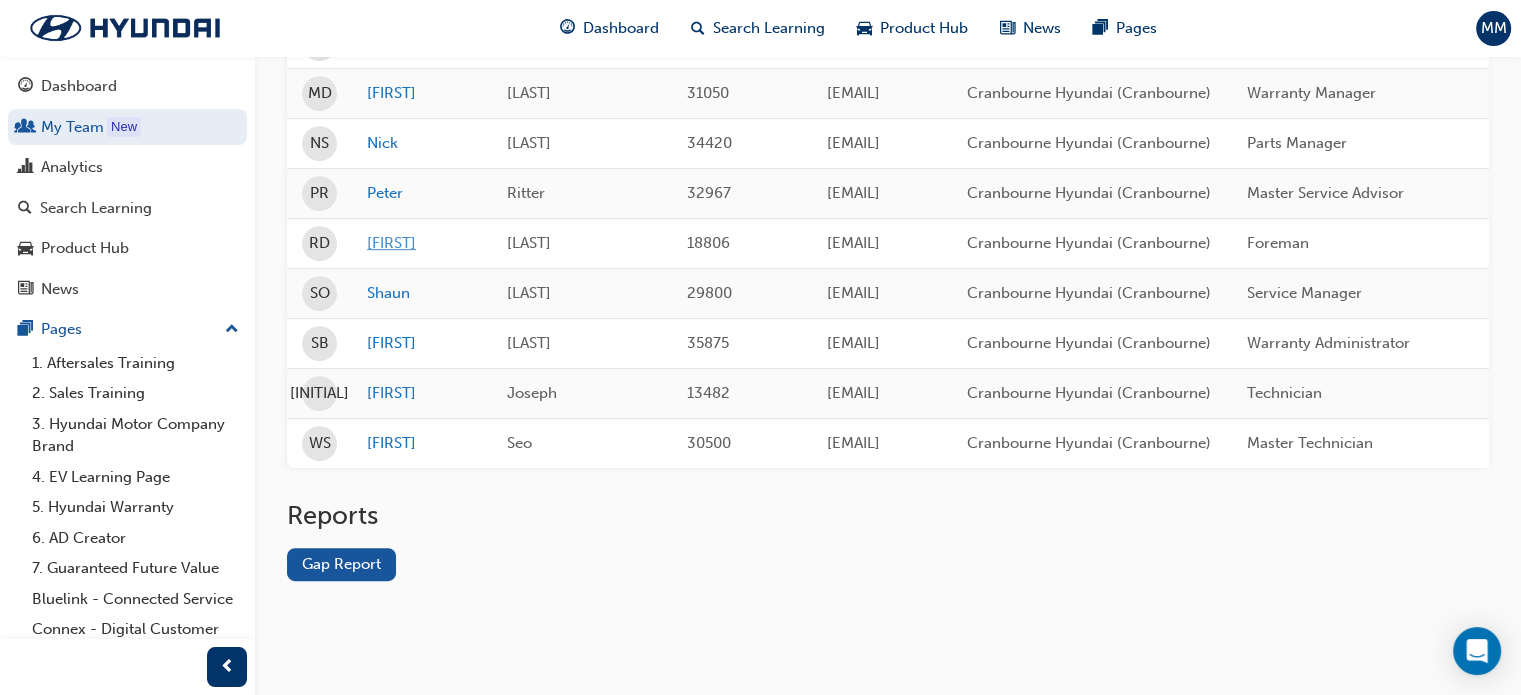 click on "[FIRST]" at bounding box center [422, 243] 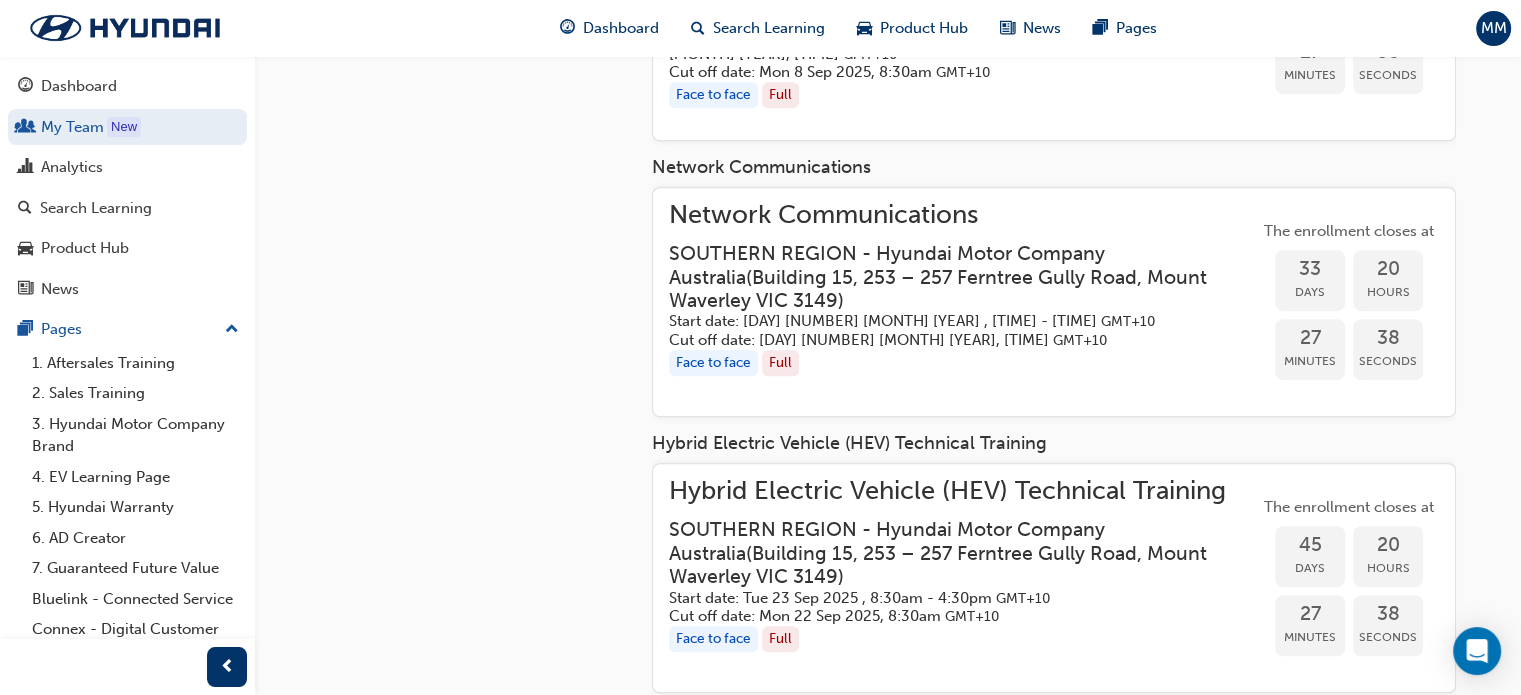 scroll, scrollTop: 1208, scrollLeft: 0, axis: vertical 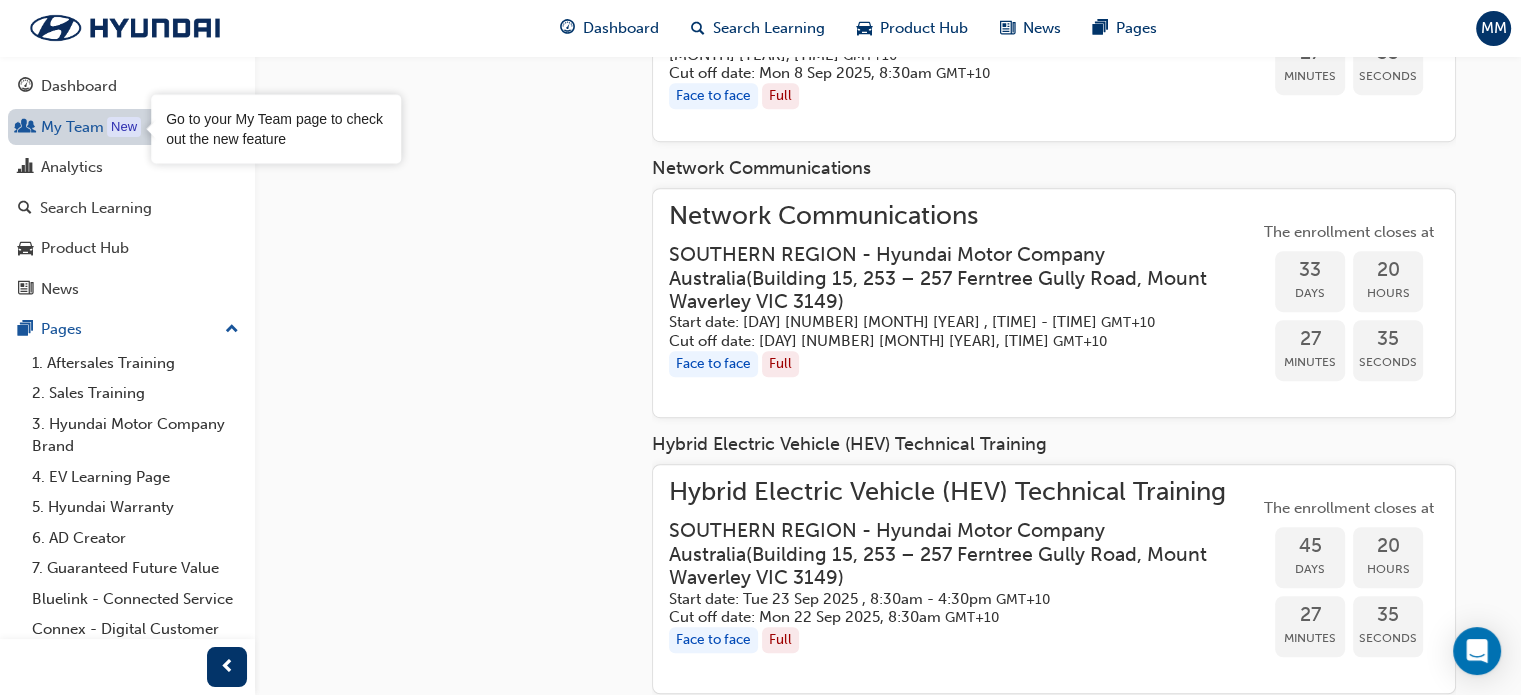 click on "New" at bounding box center (124, 127) 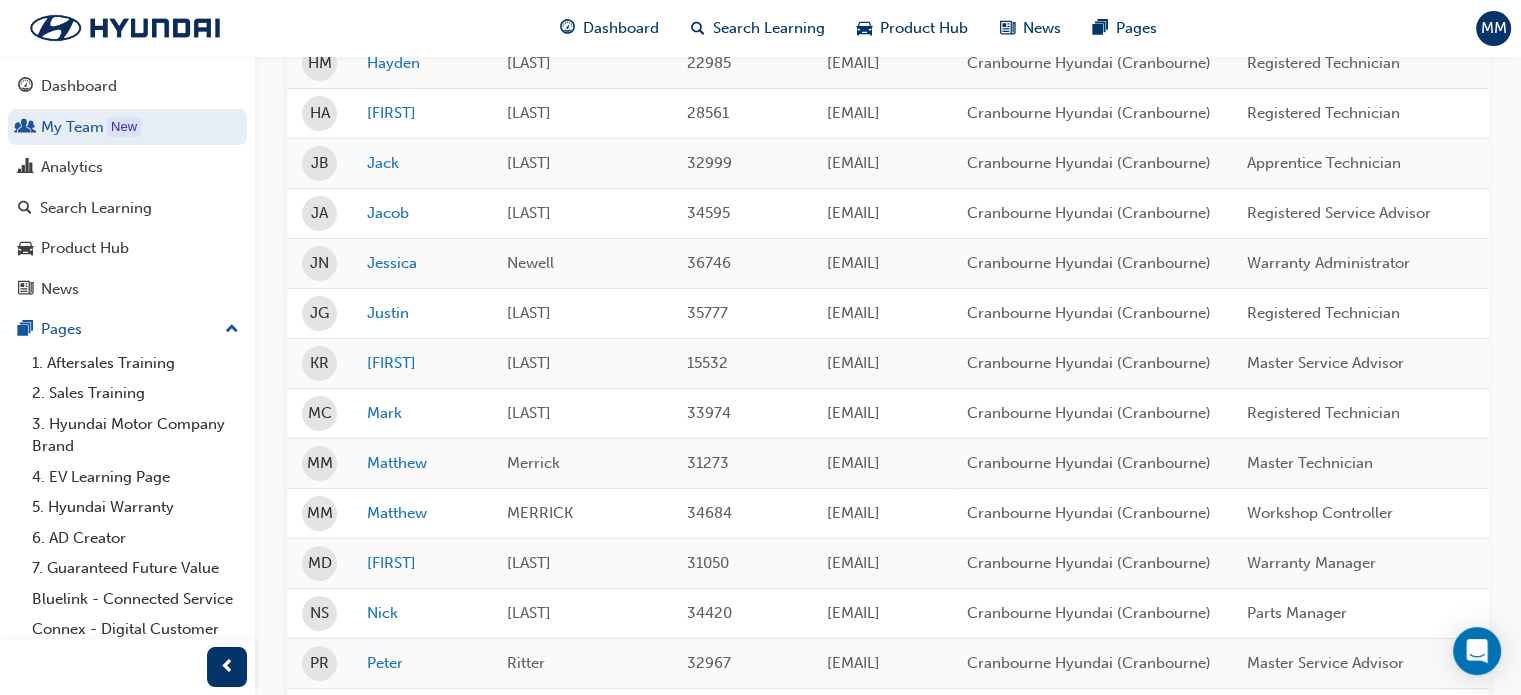scroll, scrollTop: 439, scrollLeft: 0, axis: vertical 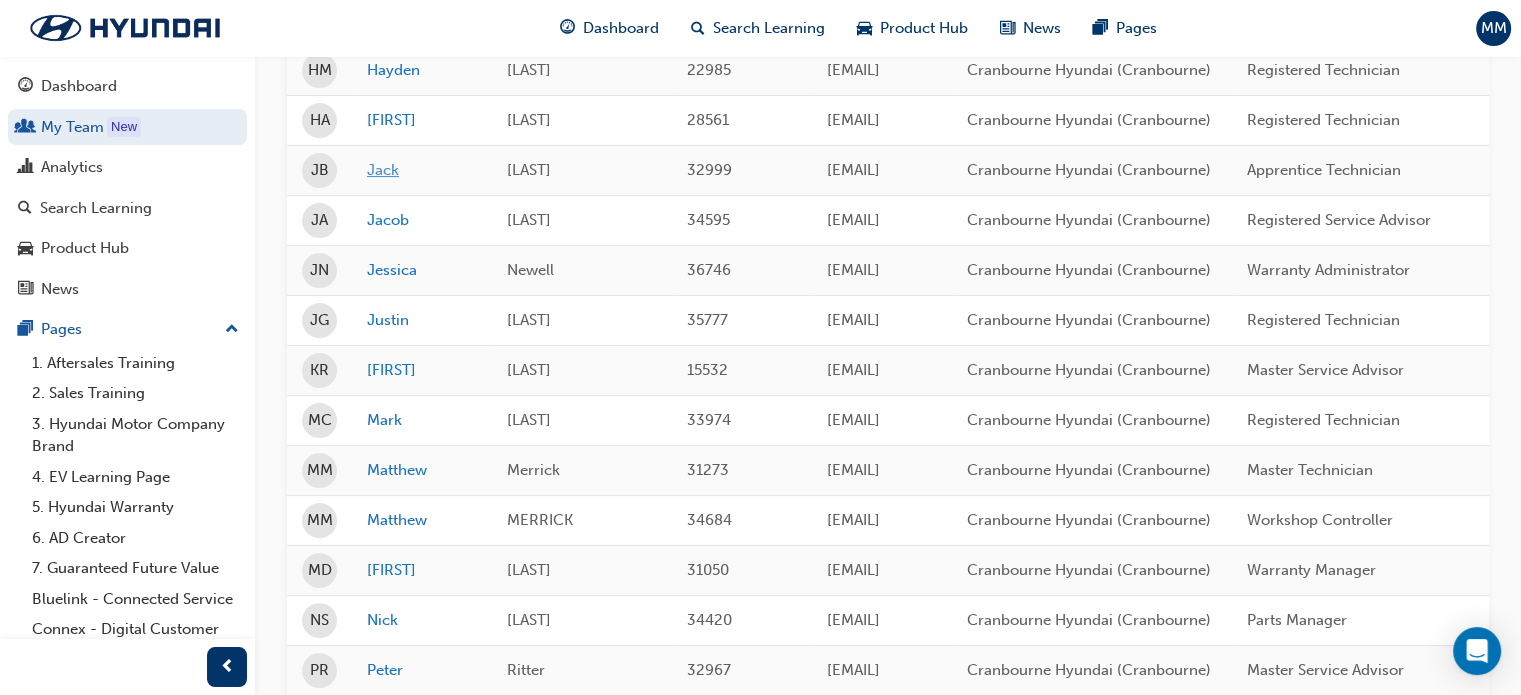 click on "Jack" at bounding box center (422, 170) 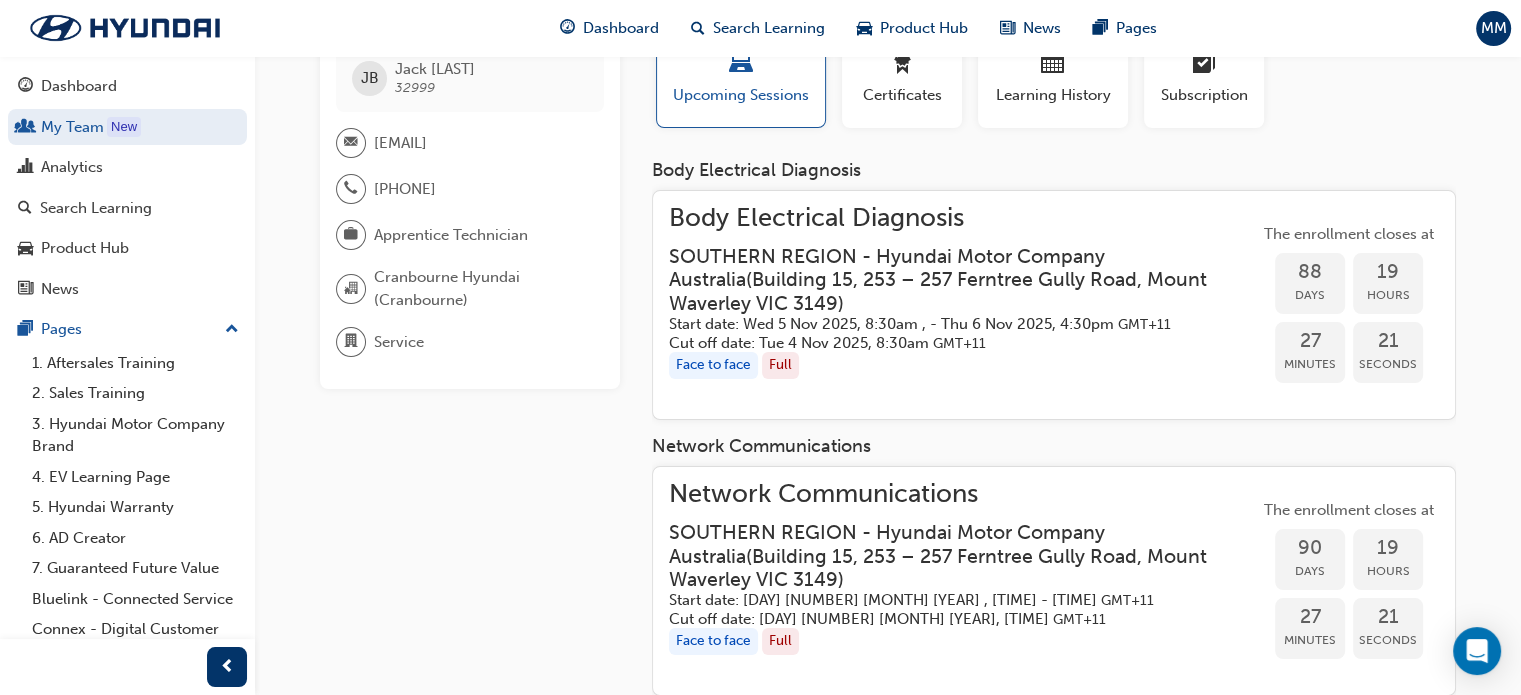 scroll, scrollTop: 158, scrollLeft: 0, axis: vertical 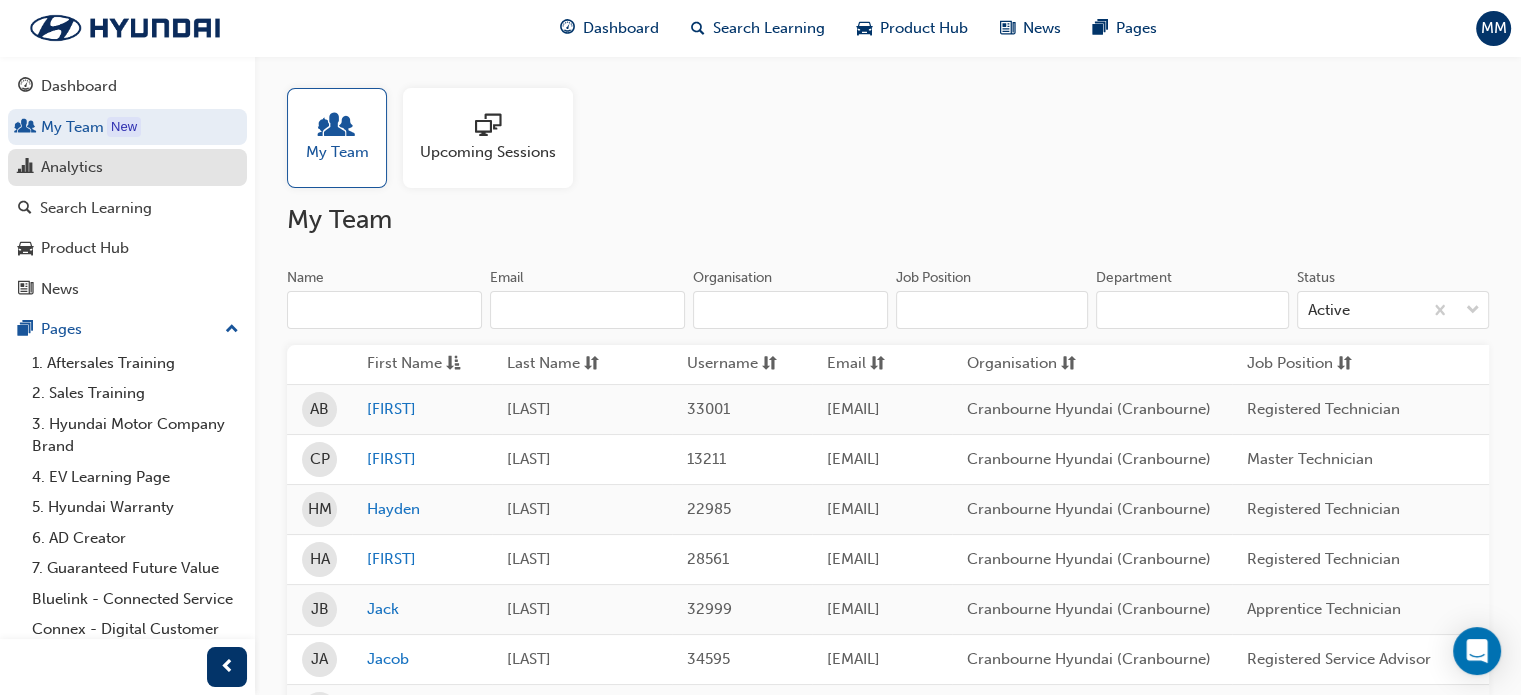 click on "Analytics" at bounding box center (127, 167) 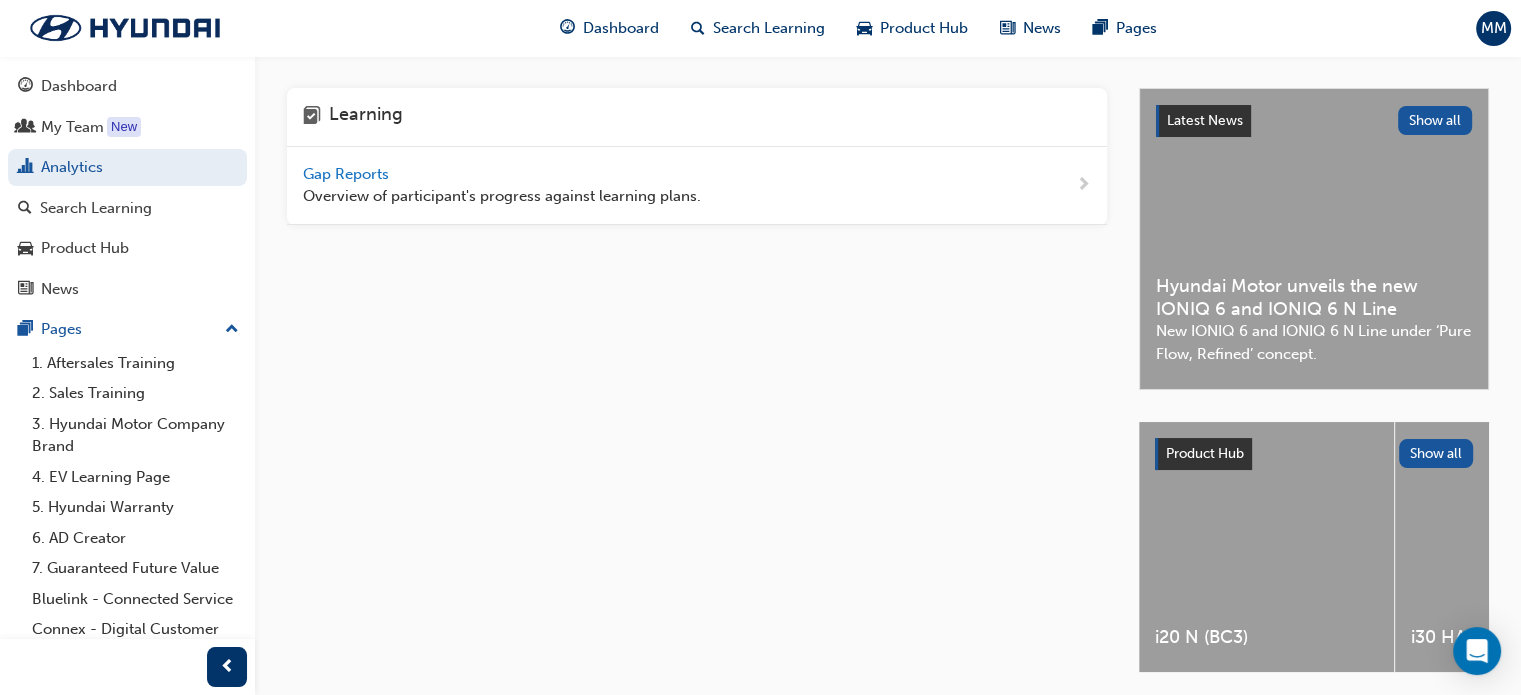 click on "Gap Reports" at bounding box center (348, 174) 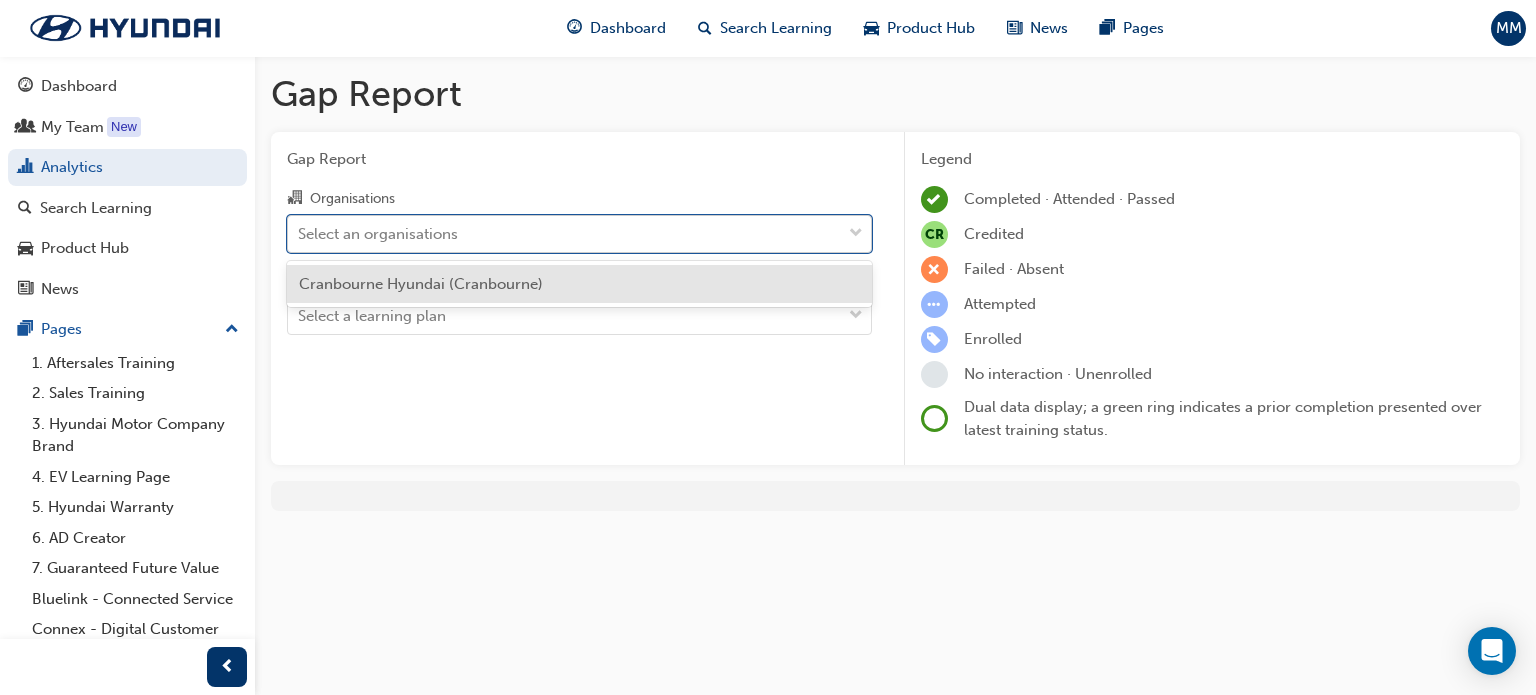 click on "Select an organisations" at bounding box center (378, 233) 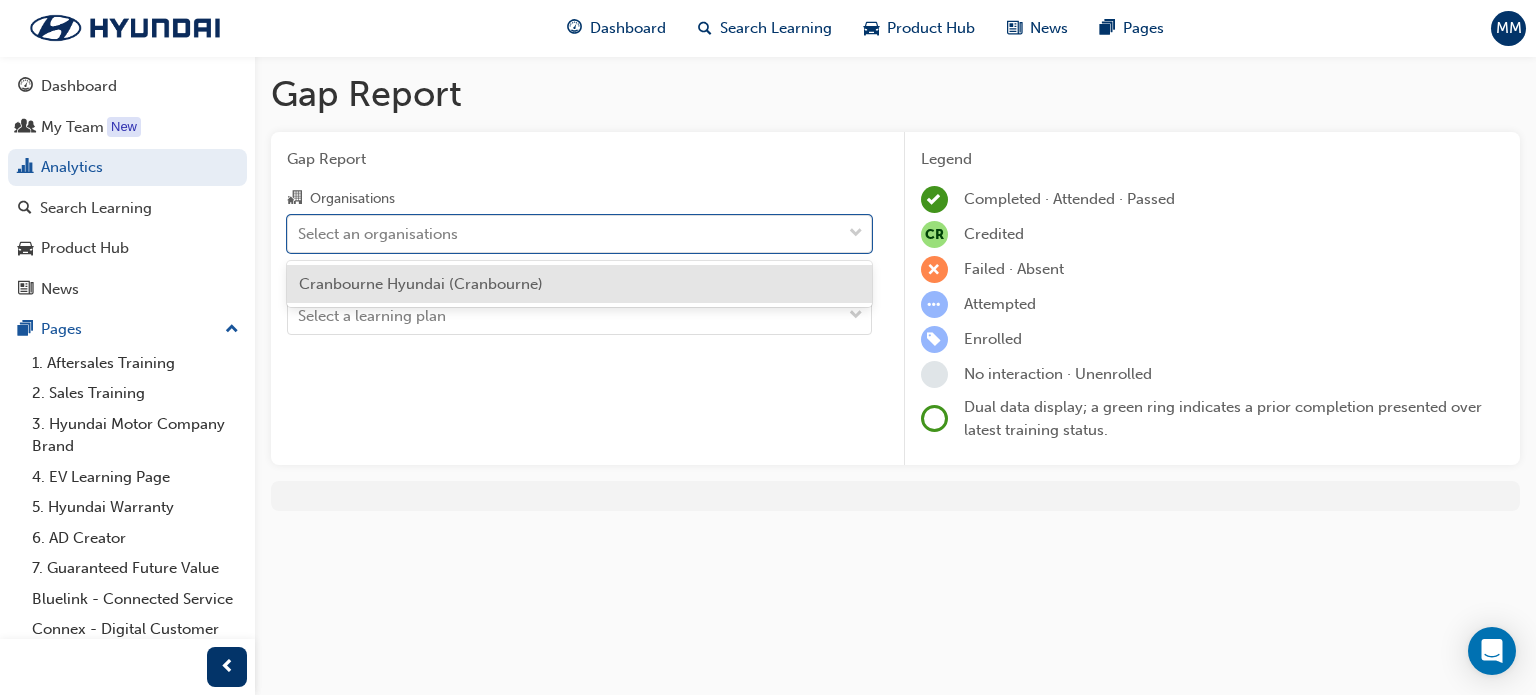 click on "Cranbourne Hyundai (Cranbourne)" at bounding box center [421, 284] 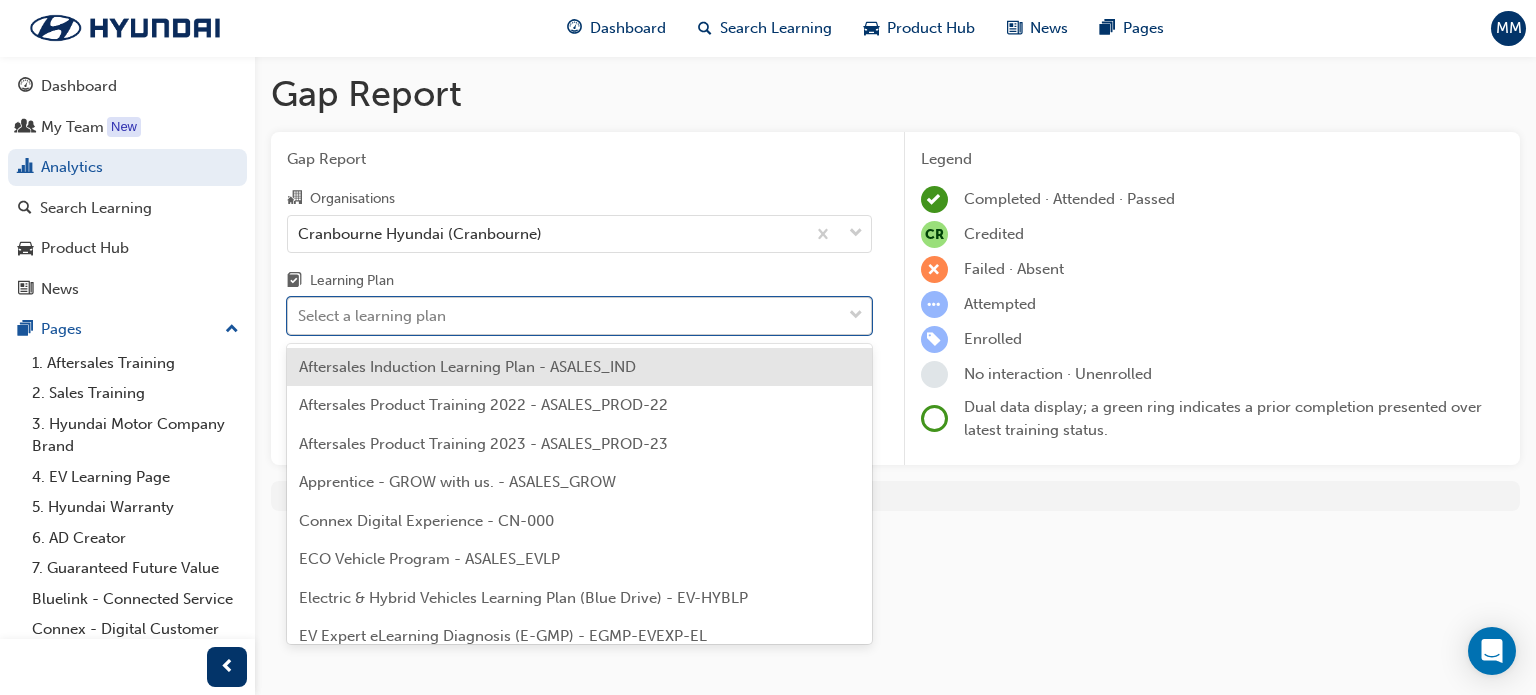 click on "Select a learning plan" at bounding box center (579, 316) 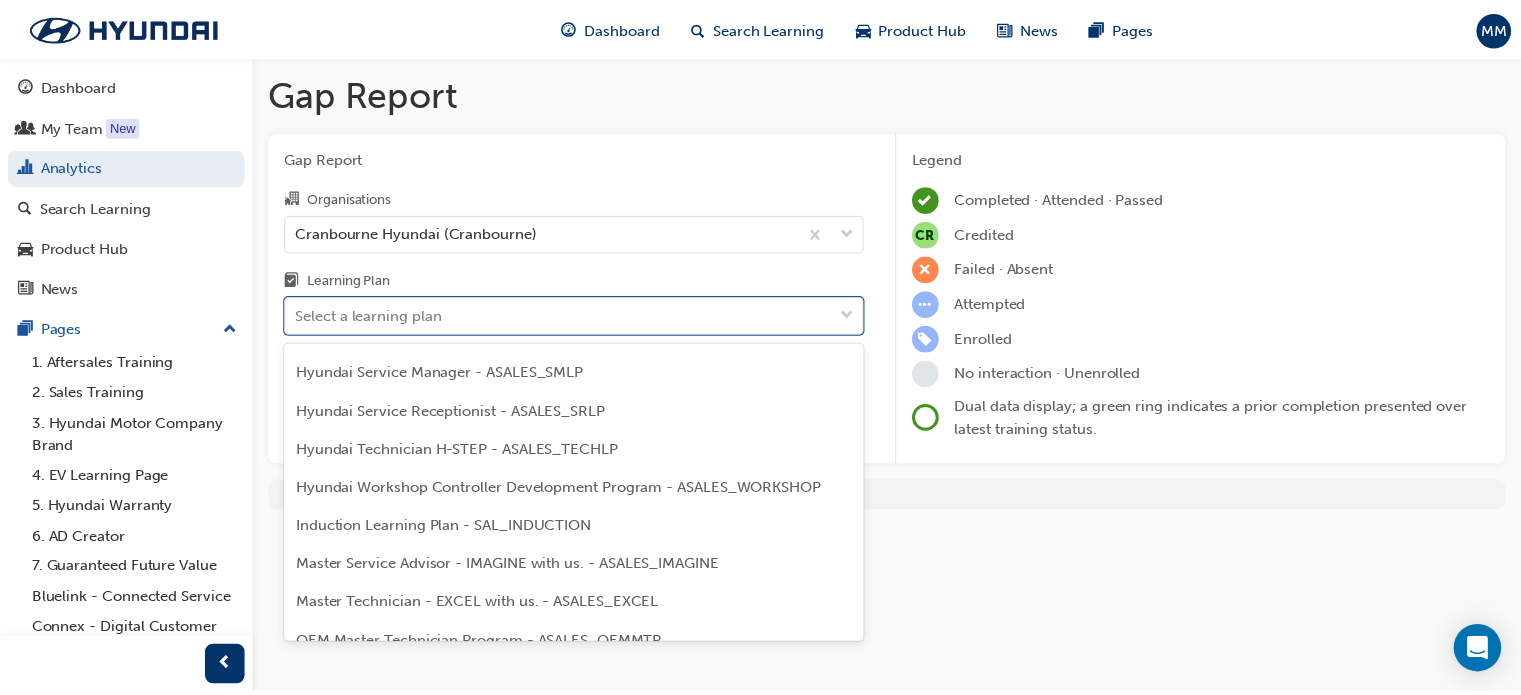 scroll, scrollTop: 652, scrollLeft: 0, axis: vertical 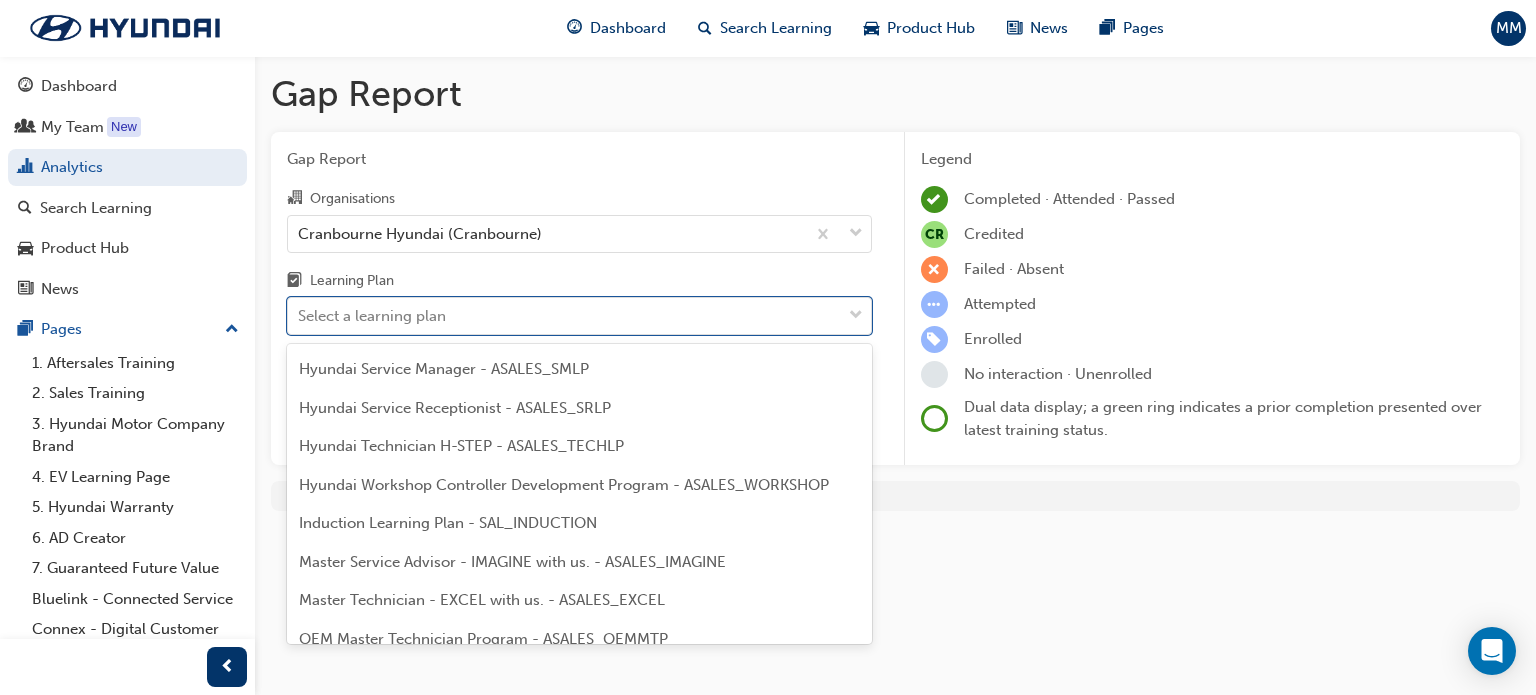 click on "Hyundai Technician H-STEP - ASALES_TECHLP" at bounding box center (461, 446) 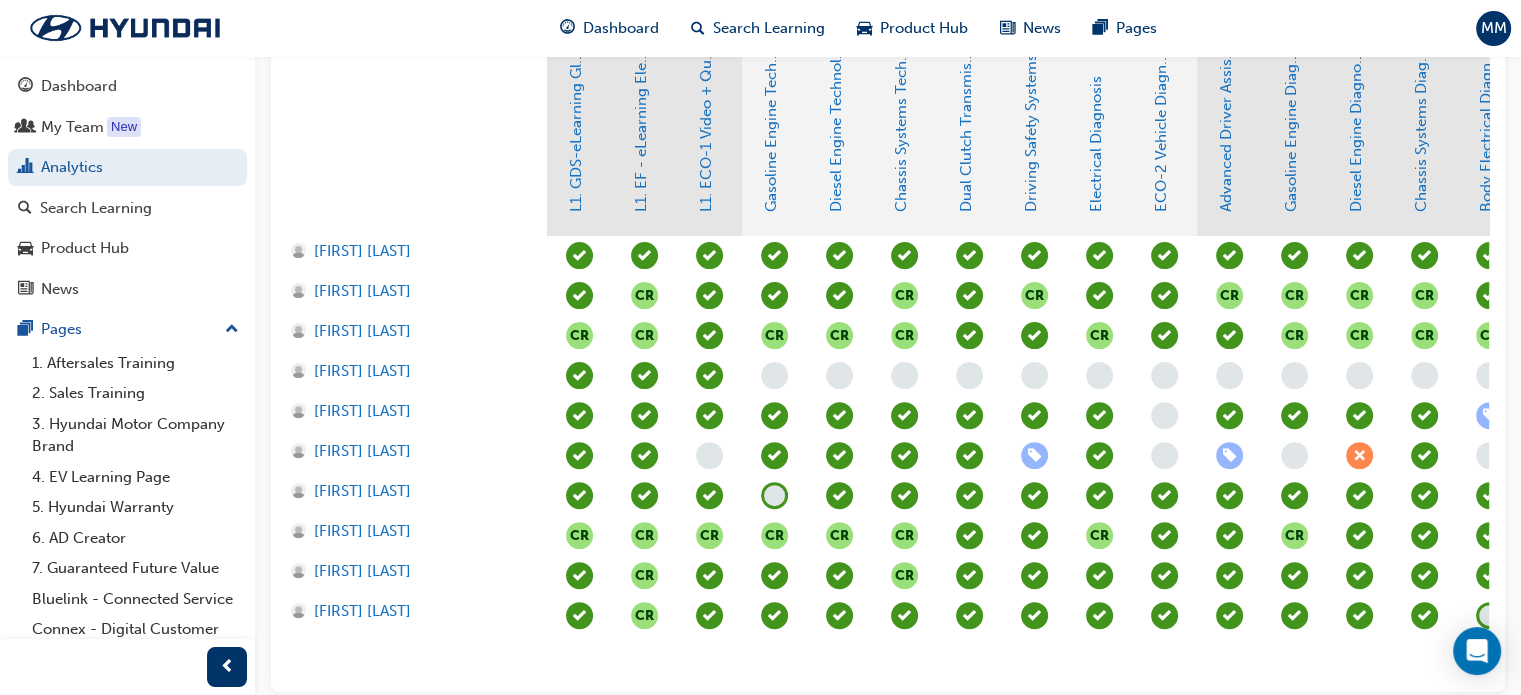 scroll, scrollTop: 560, scrollLeft: 0, axis: vertical 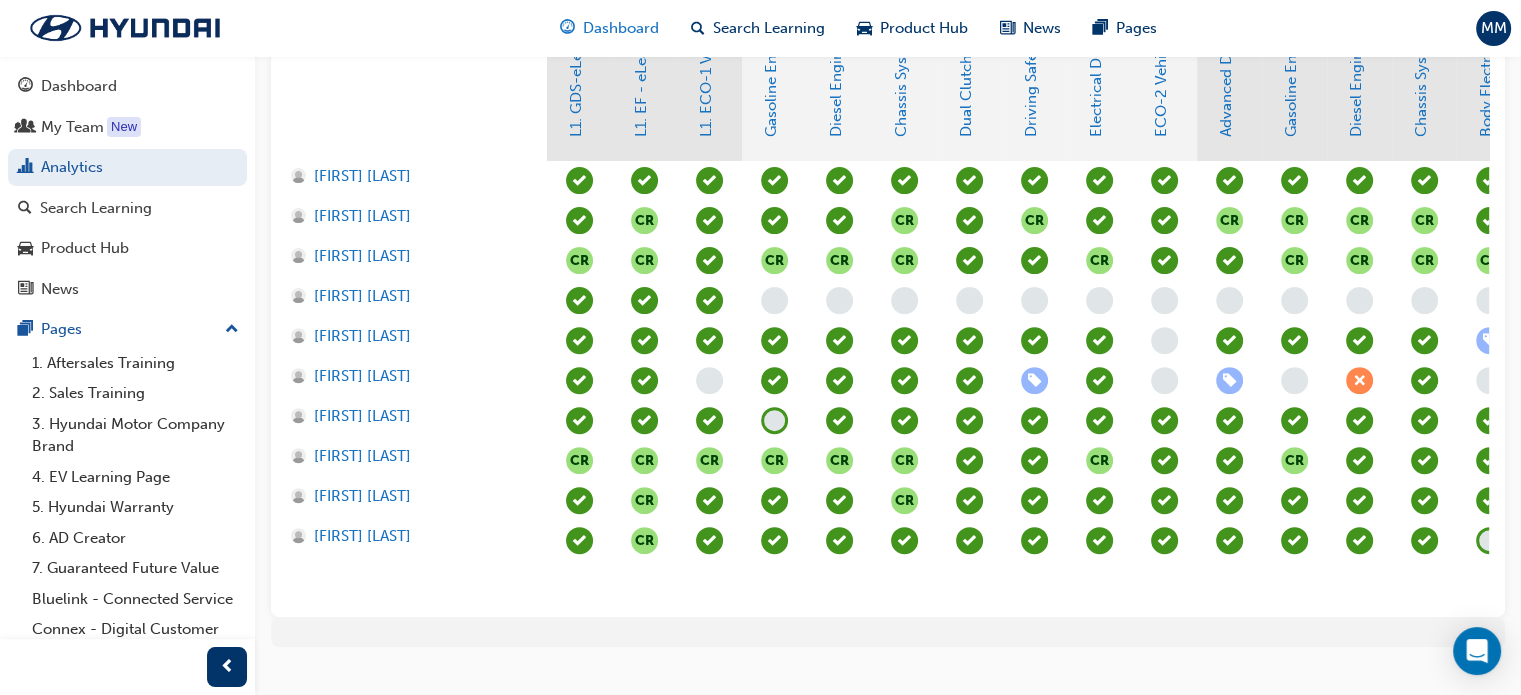 click on "Dashboard" at bounding box center [609, 28] 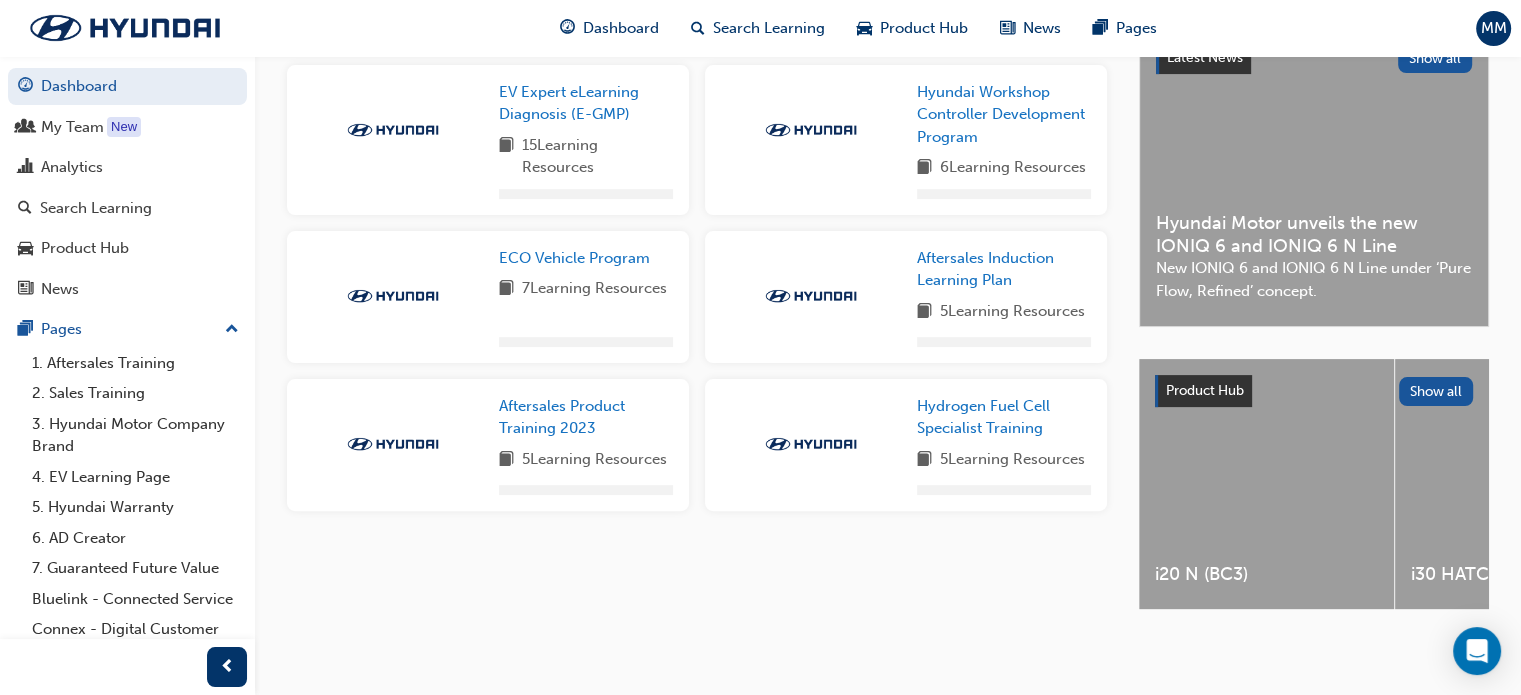 scroll, scrollTop: 0, scrollLeft: 0, axis: both 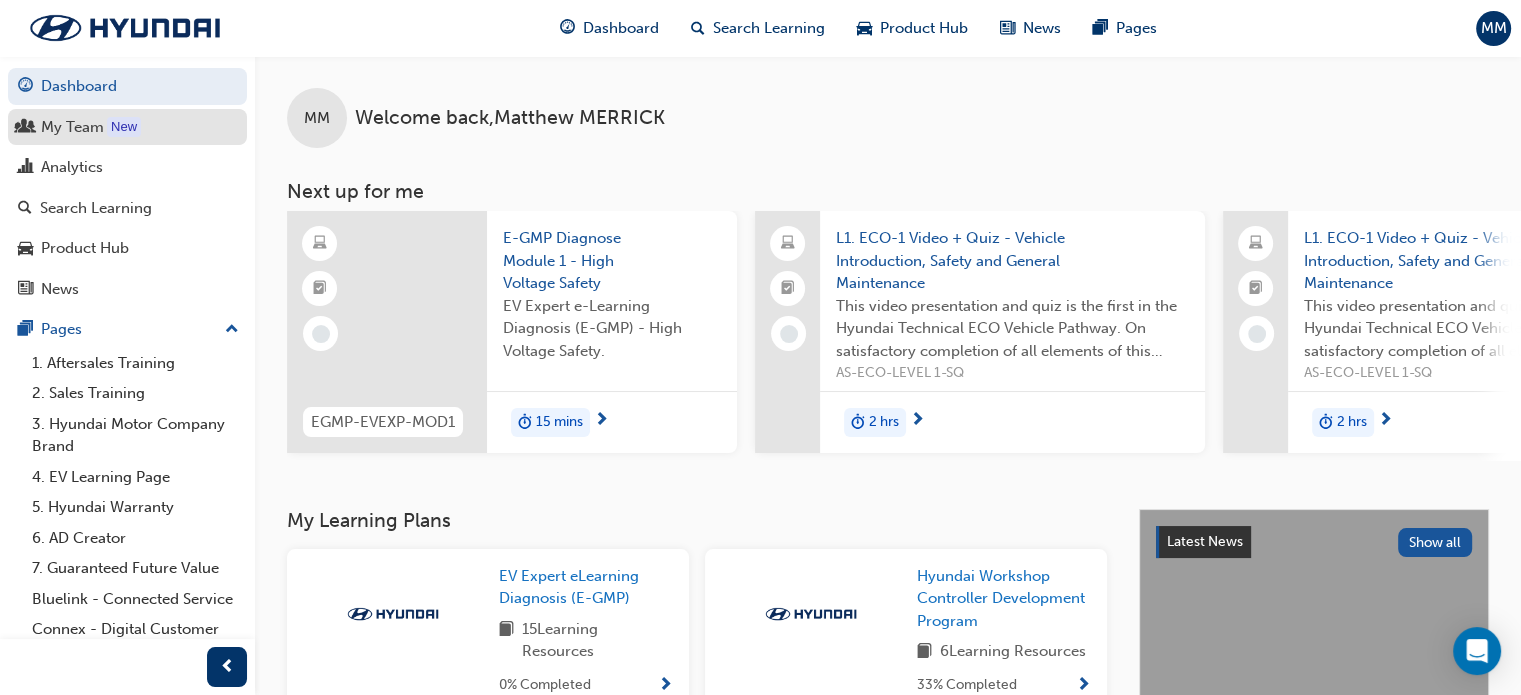 click on "My Team" at bounding box center (127, 127) 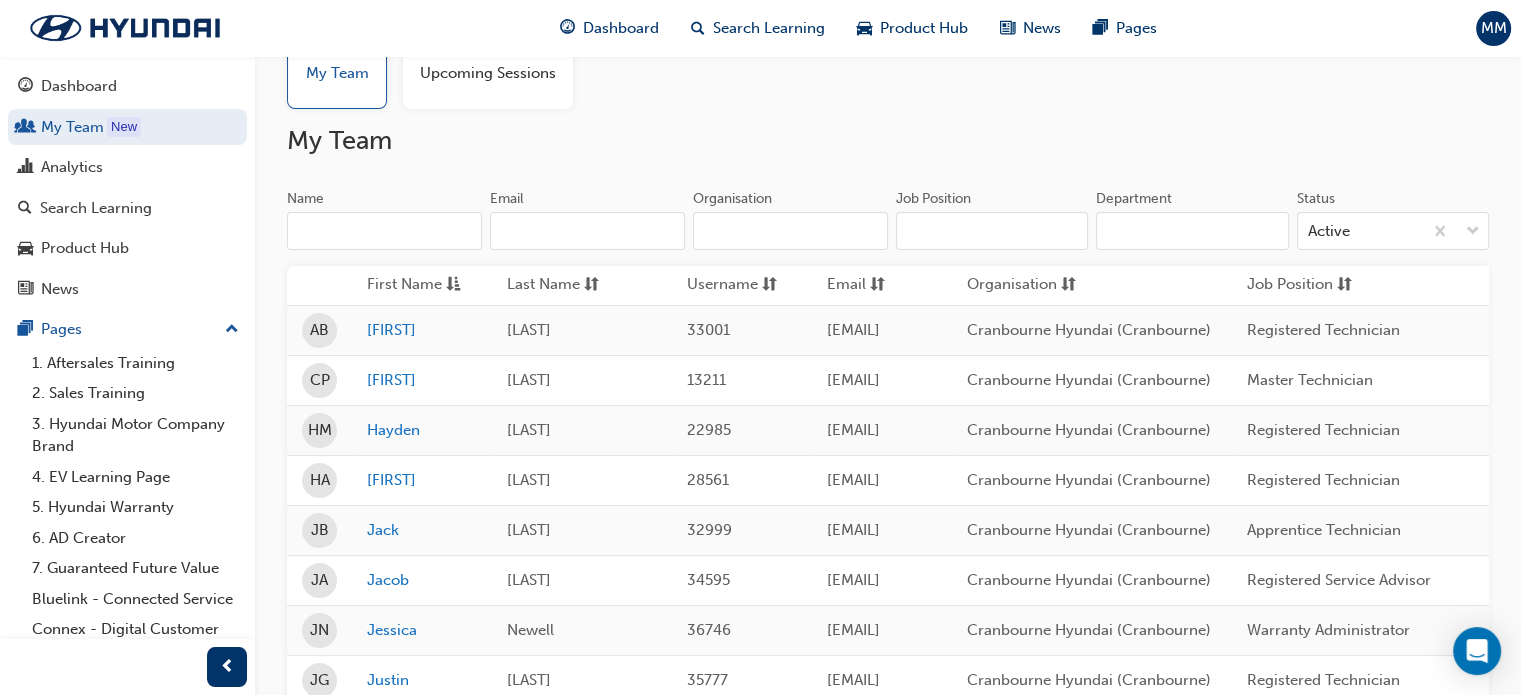 scroll, scrollTop: 80, scrollLeft: 0, axis: vertical 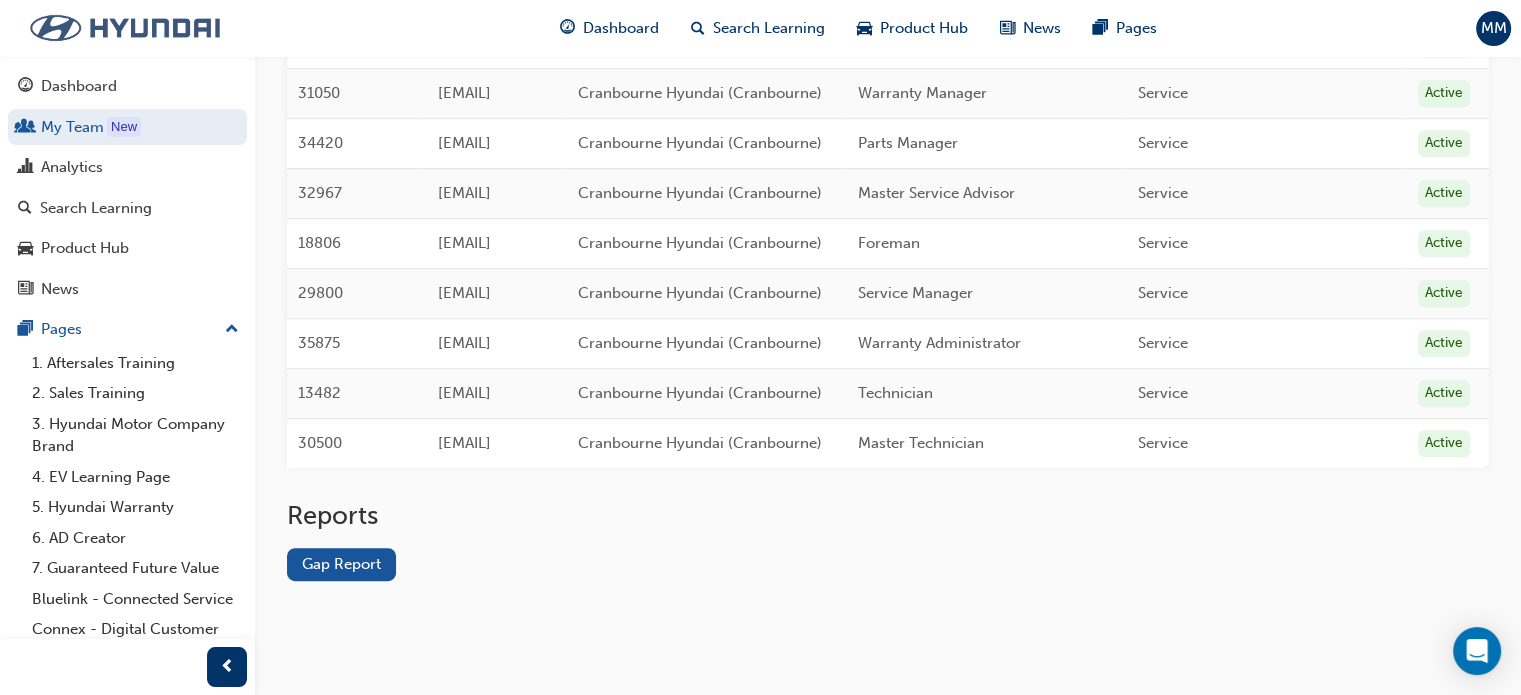click at bounding box center [125, 28] 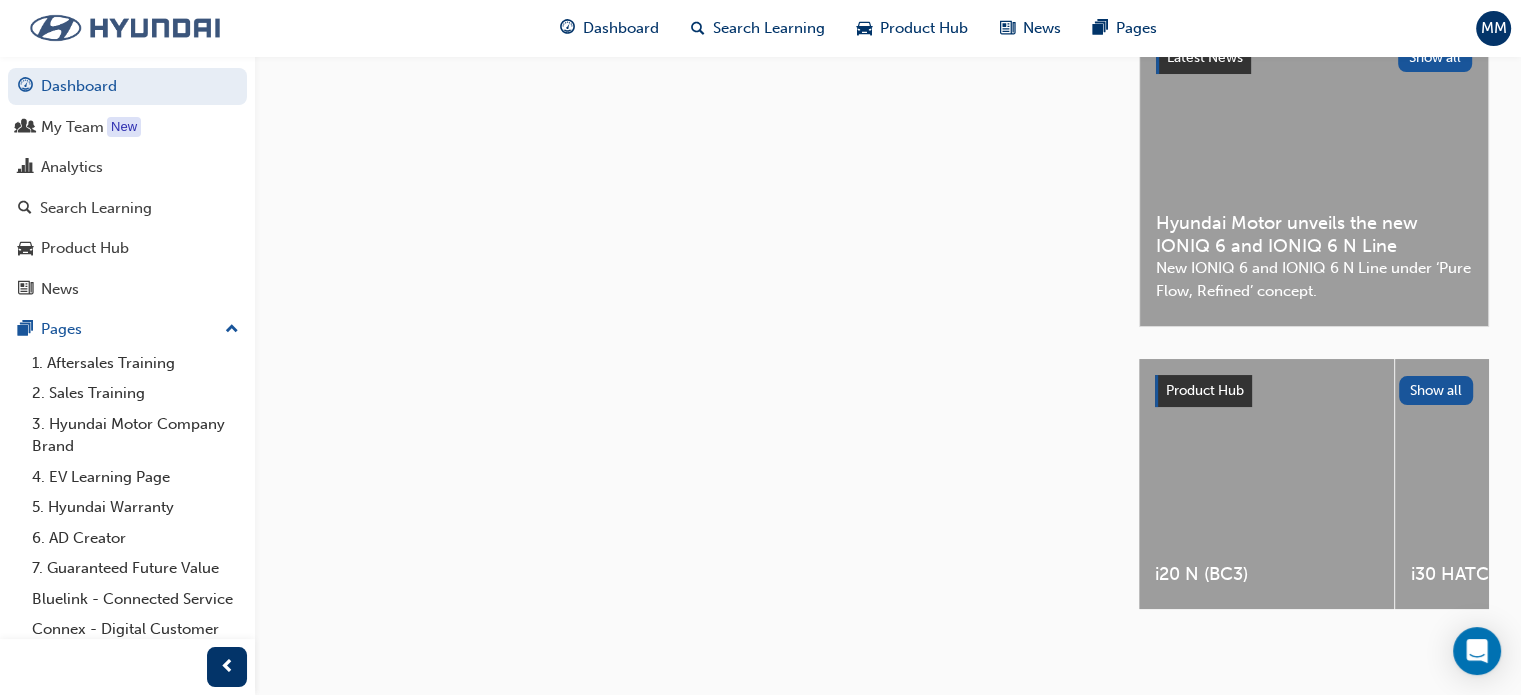 scroll, scrollTop: 498, scrollLeft: 0, axis: vertical 